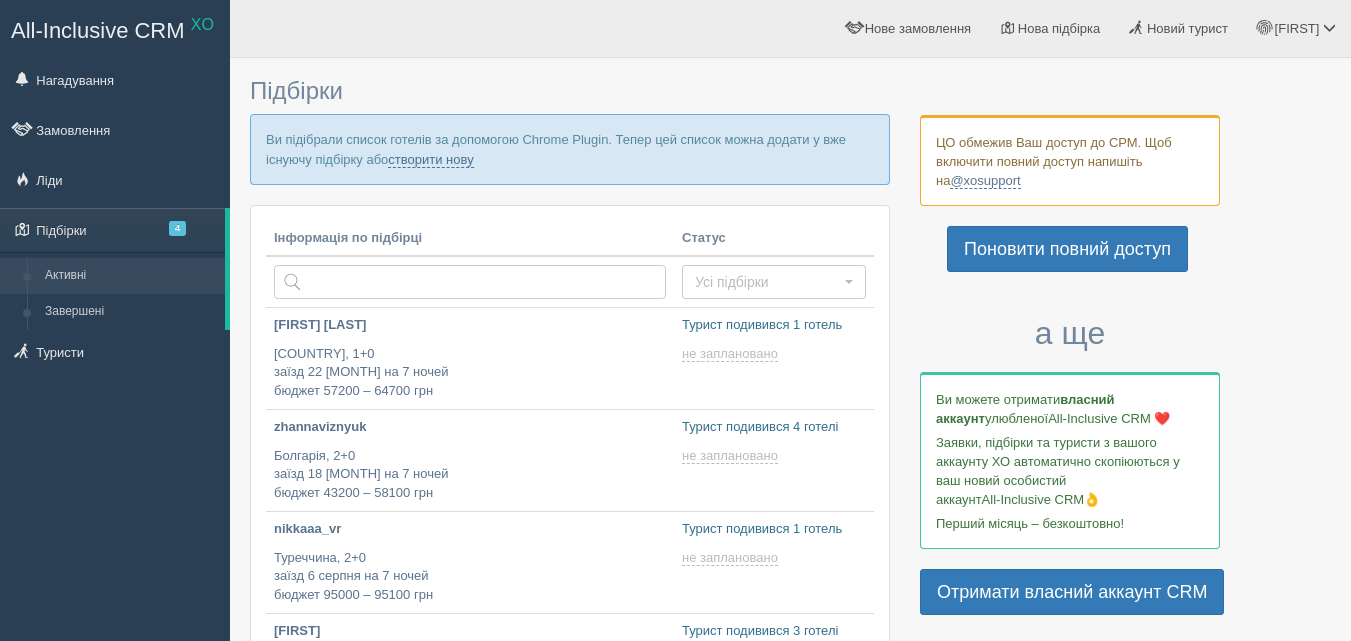 scroll, scrollTop: 0, scrollLeft: 0, axis: both 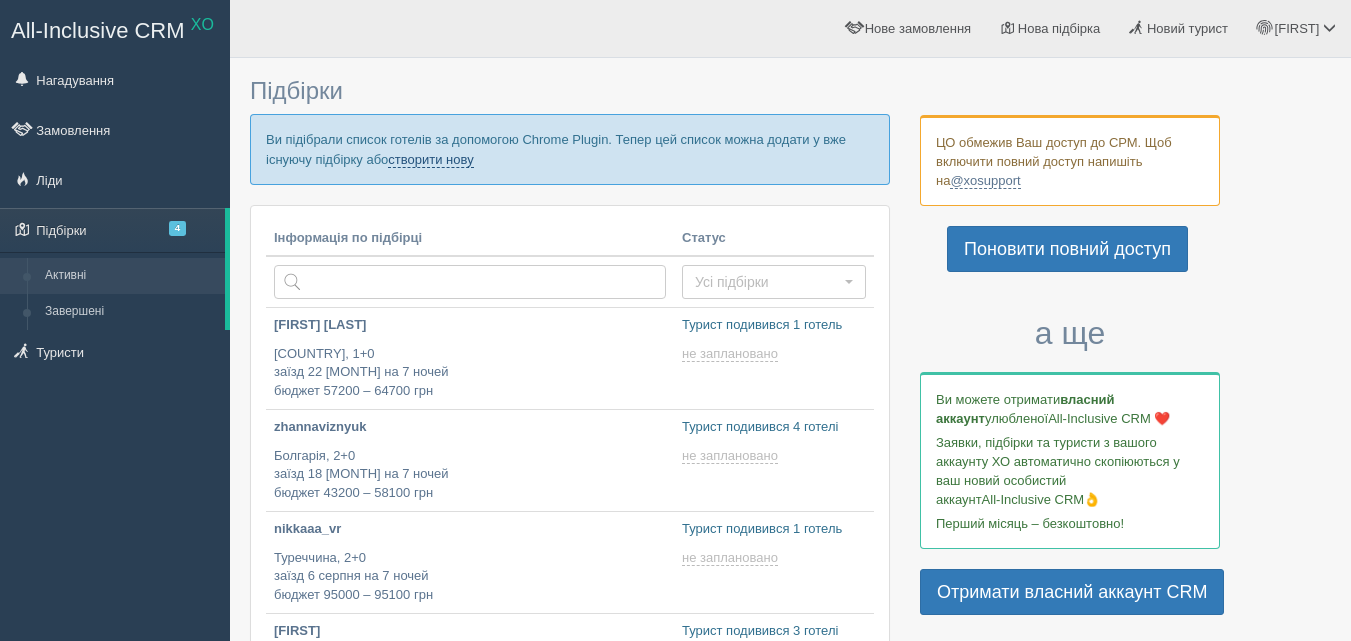 click on "створити нову" at bounding box center [430, 160] 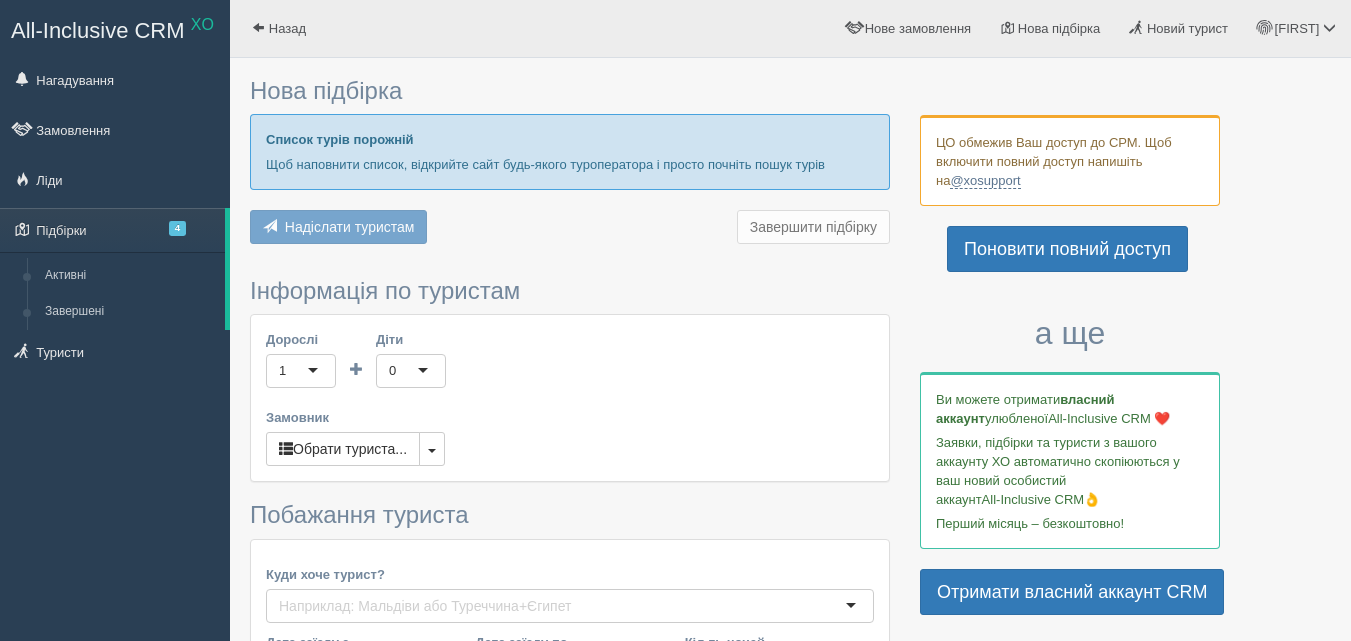 scroll, scrollTop: 0, scrollLeft: 0, axis: both 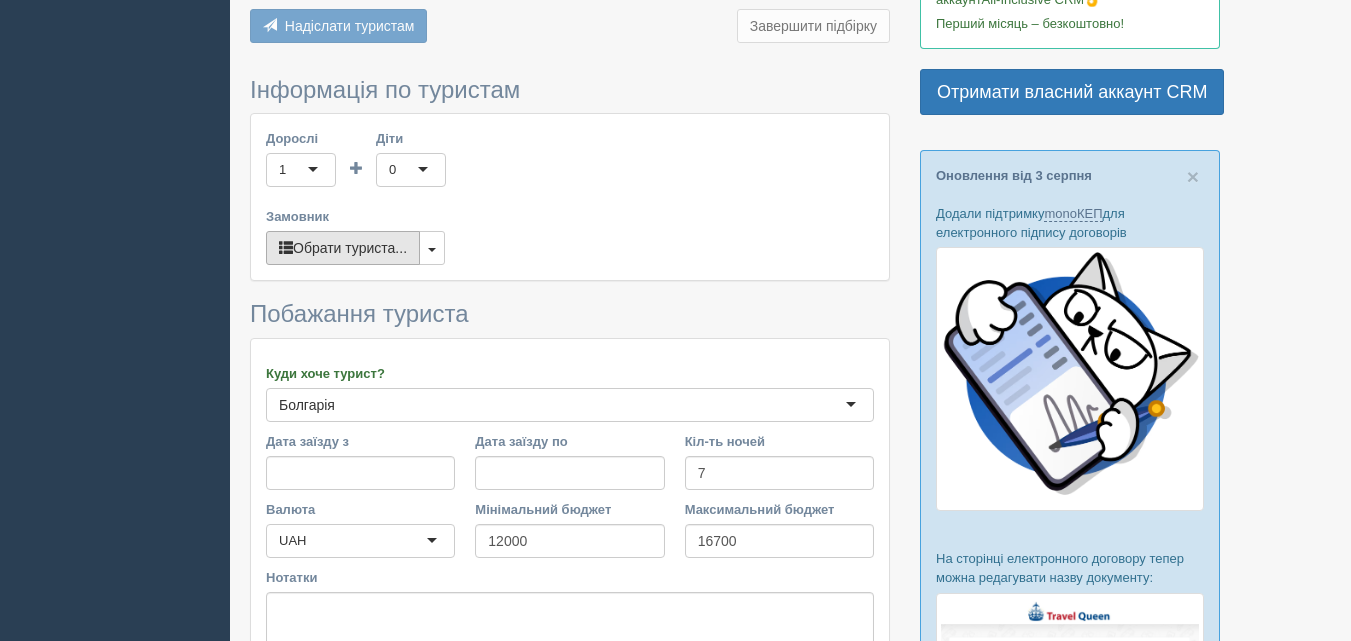 click on "Обрати туриста..." at bounding box center [343, 248] 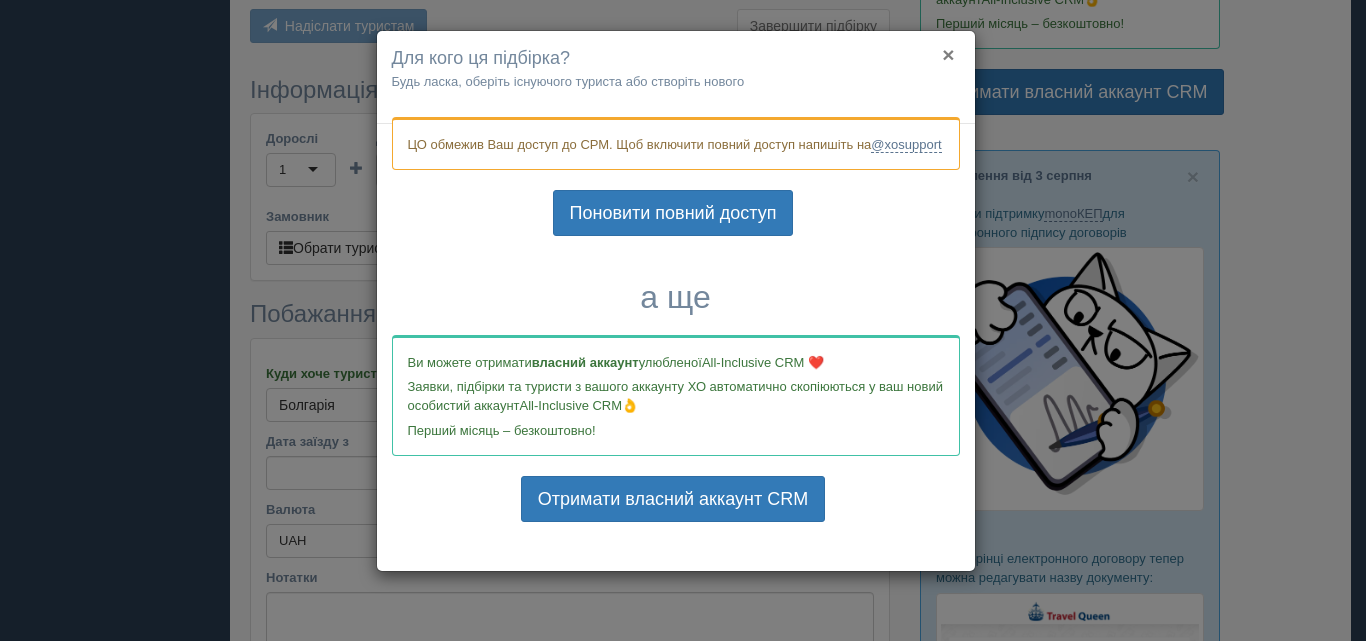 click on "×" at bounding box center [948, 54] 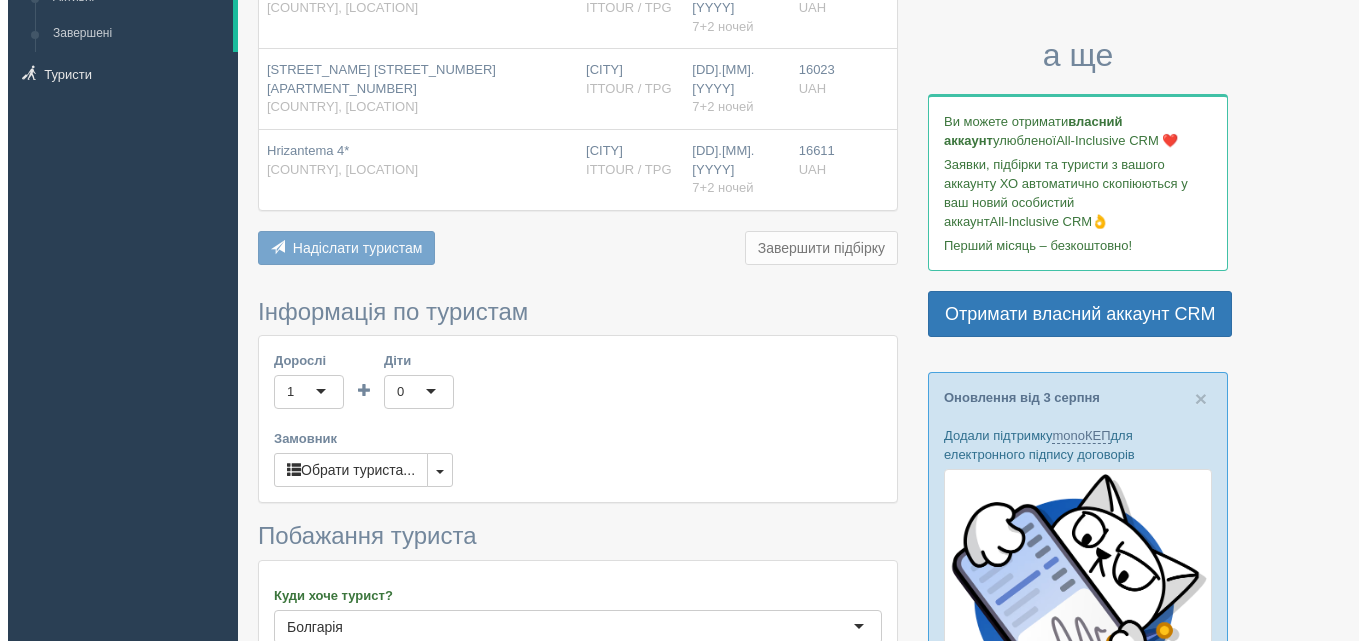 scroll, scrollTop: 400, scrollLeft: 0, axis: vertical 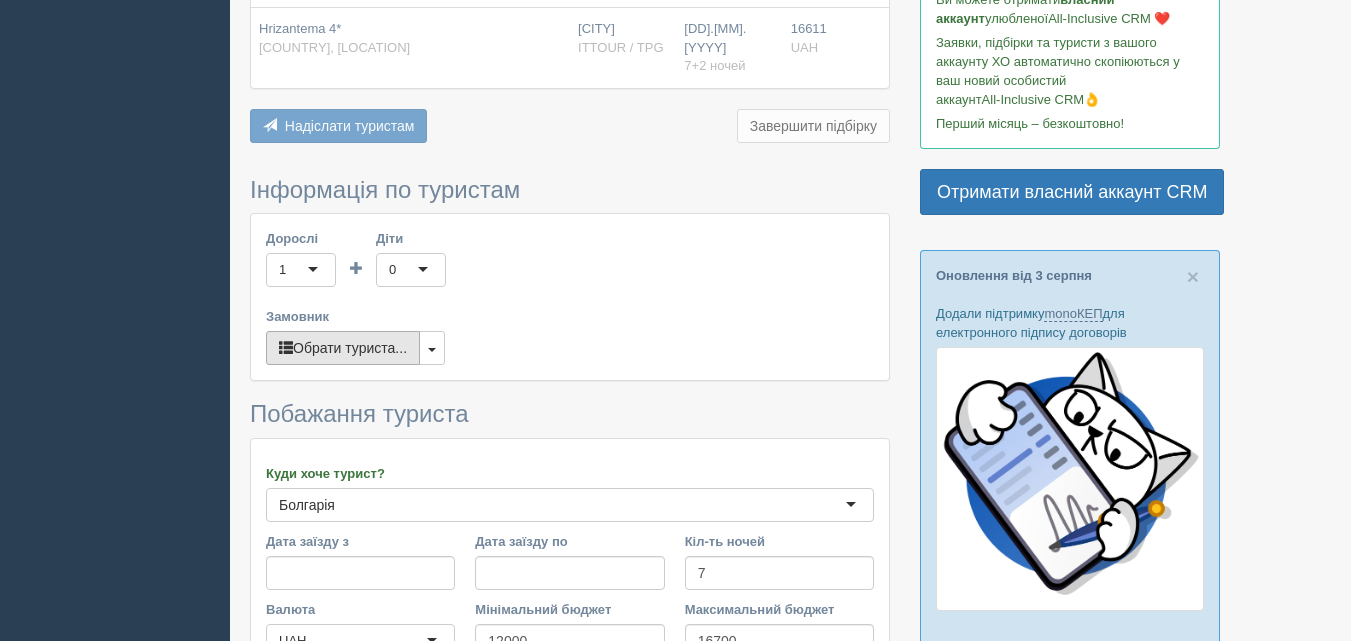 click on "Обрати туриста..." at bounding box center [343, 348] 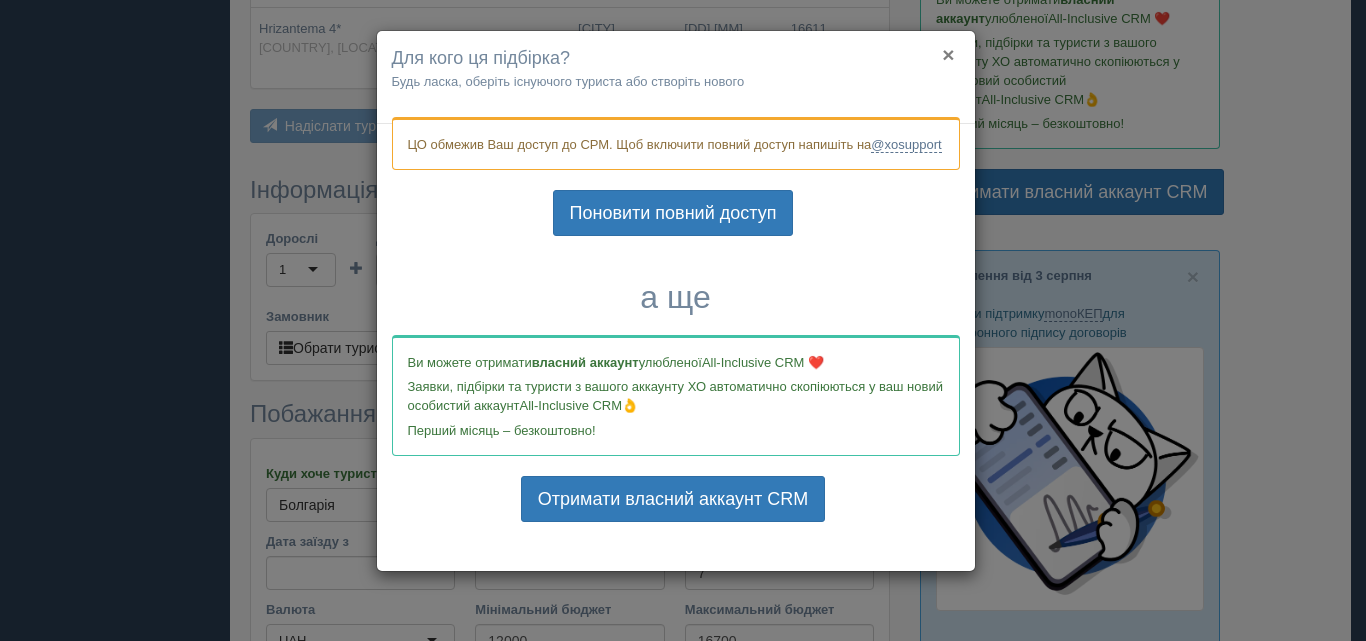 click on "×" at bounding box center [948, 54] 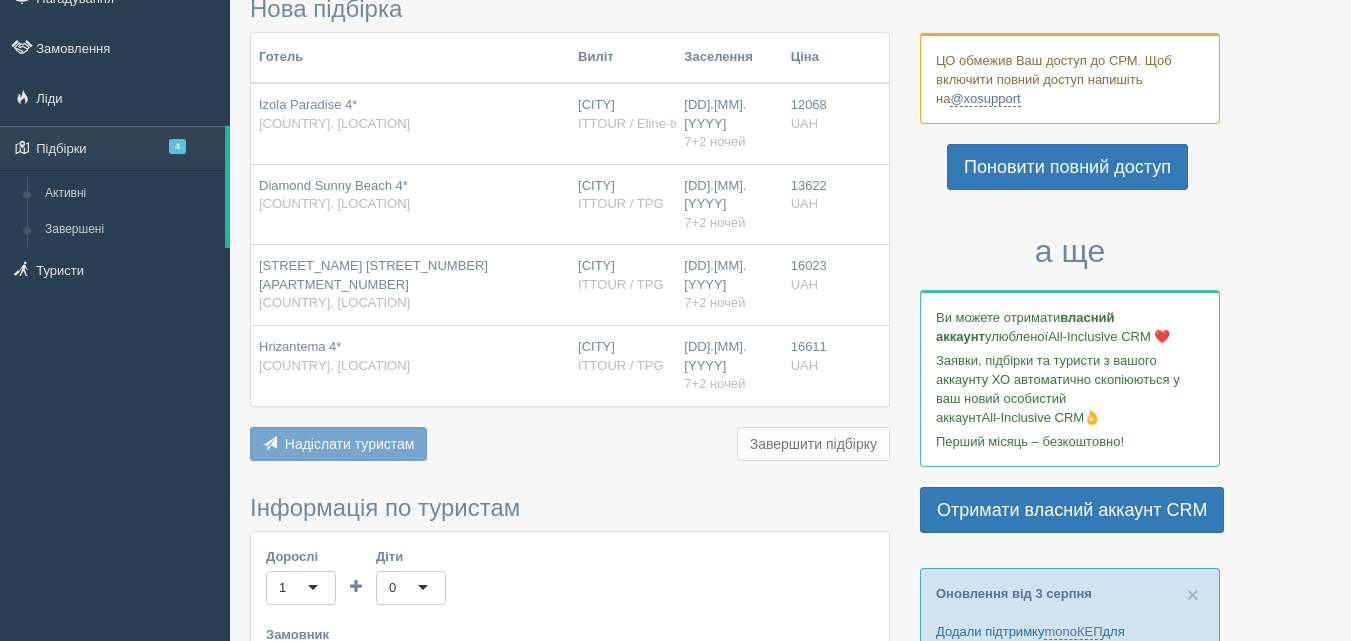 scroll, scrollTop: 200, scrollLeft: 0, axis: vertical 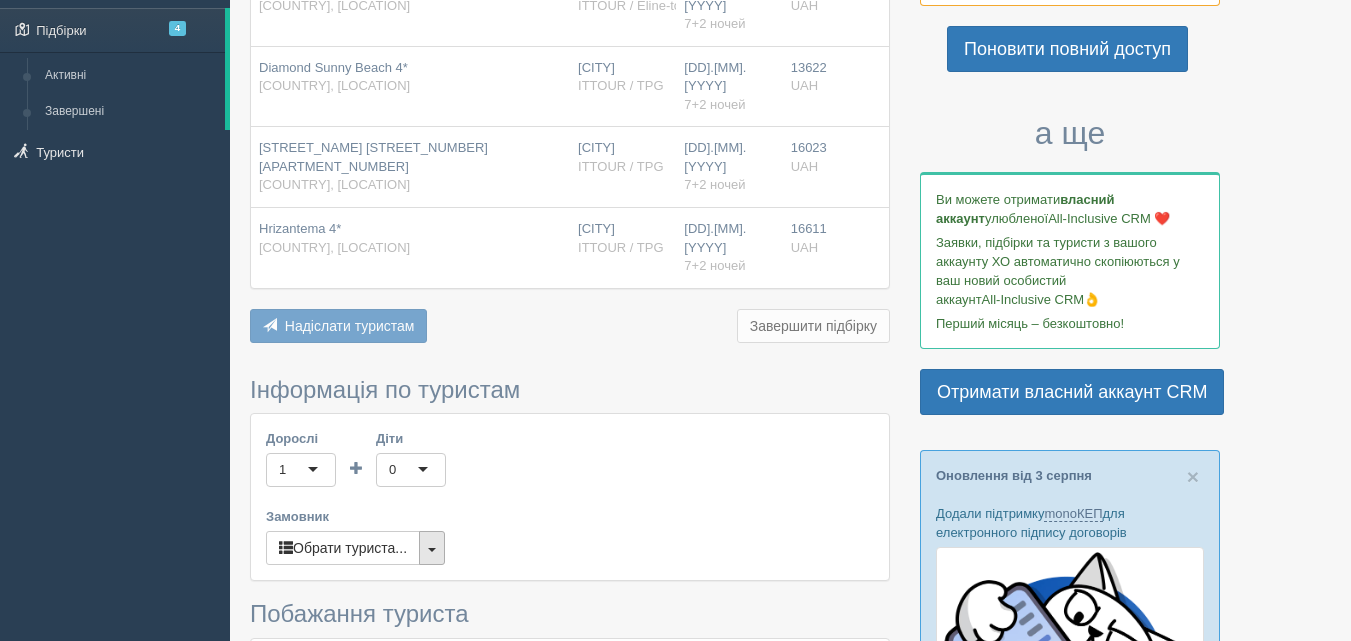 click at bounding box center (432, 548) 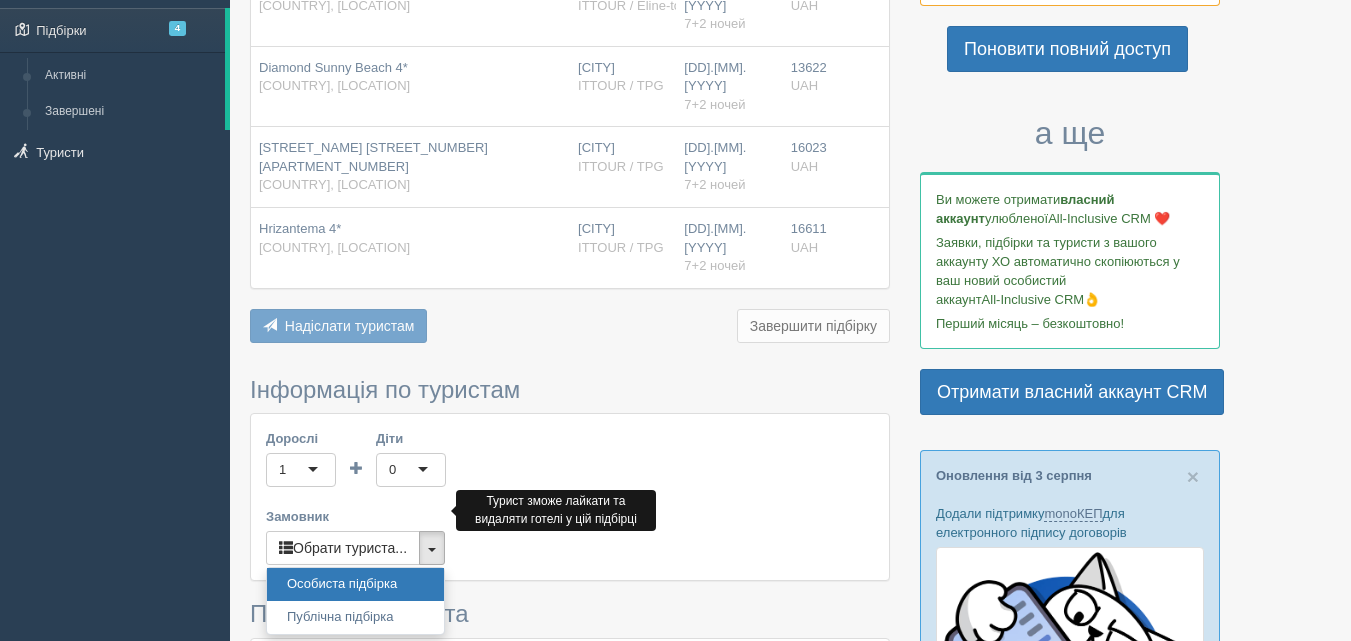 click on "Особиста підбірка" at bounding box center (355, 584) 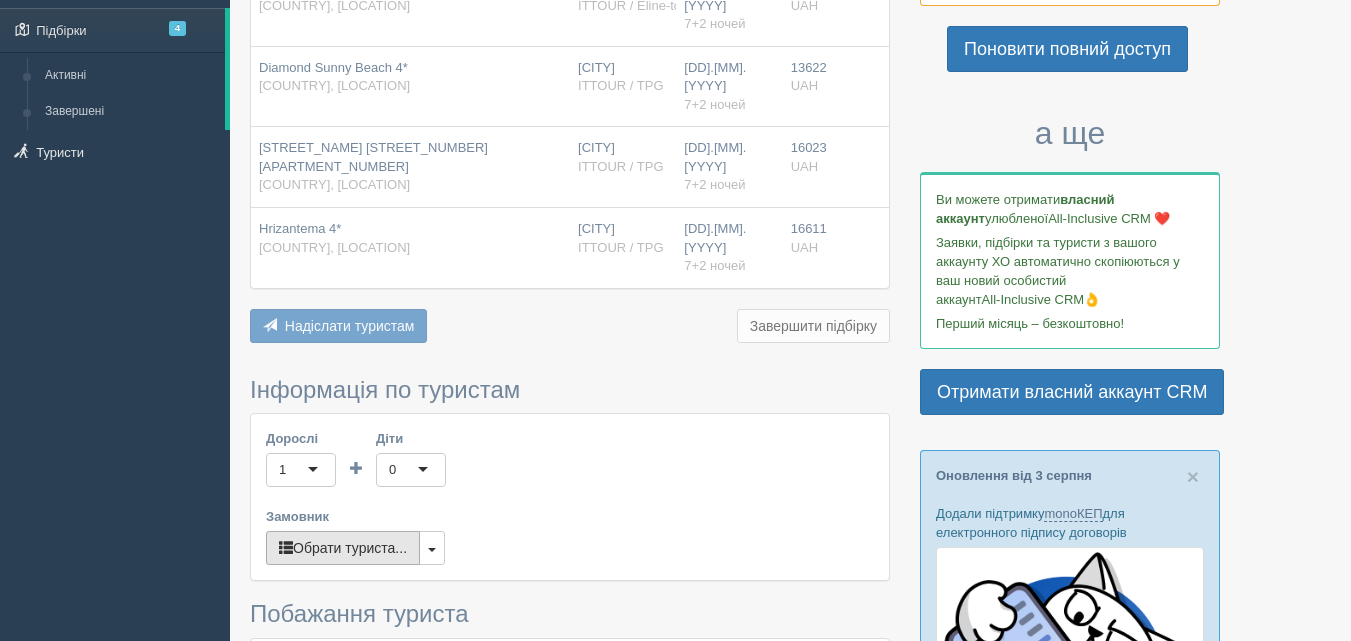 click on "Обрати туриста..." at bounding box center [343, 548] 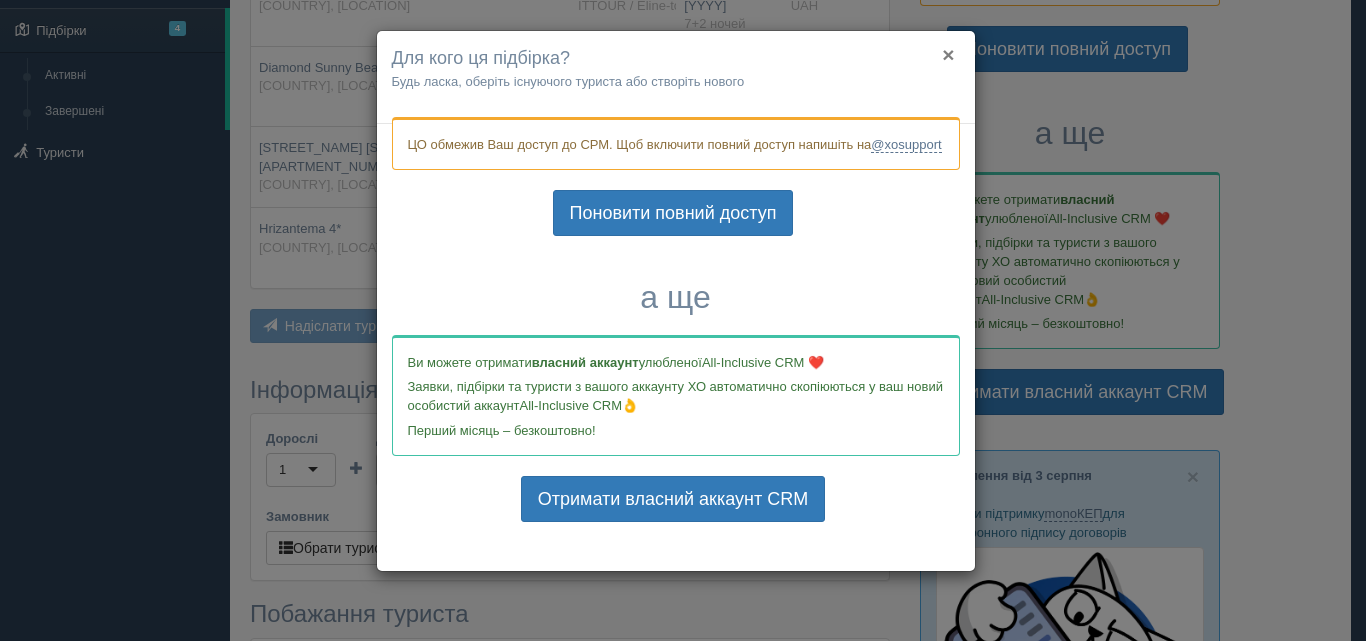click on "×" at bounding box center (948, 54) 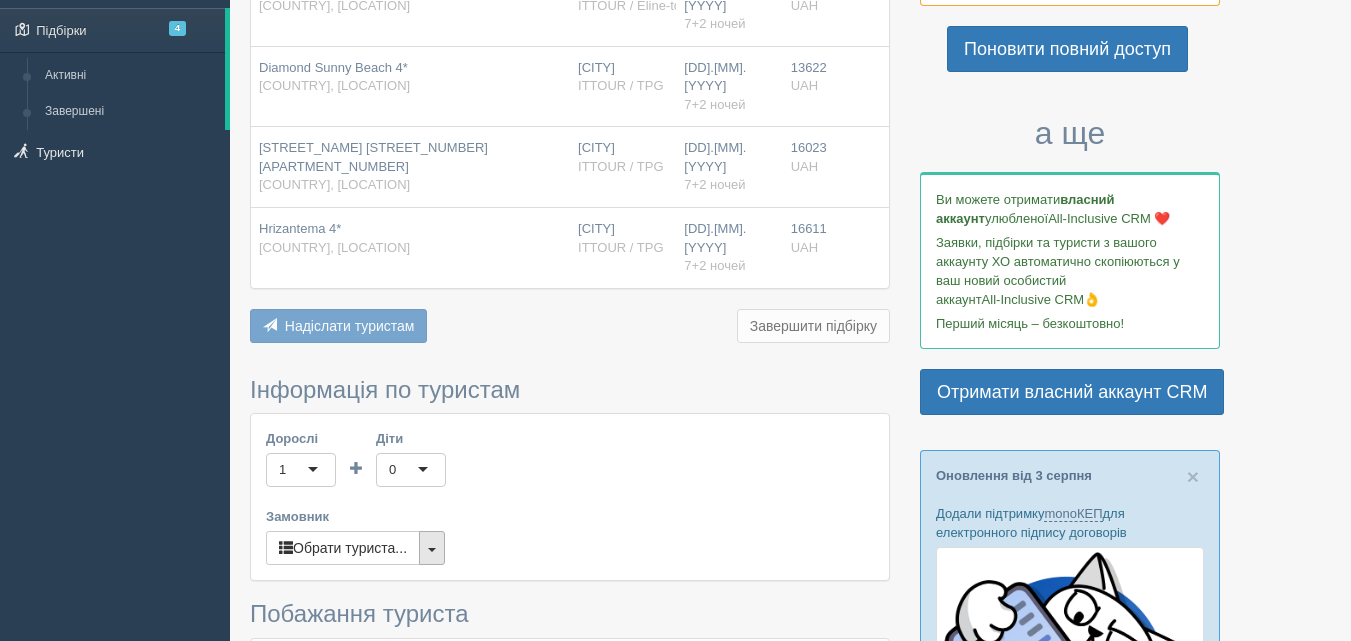 click at bounding box center (432, 548) 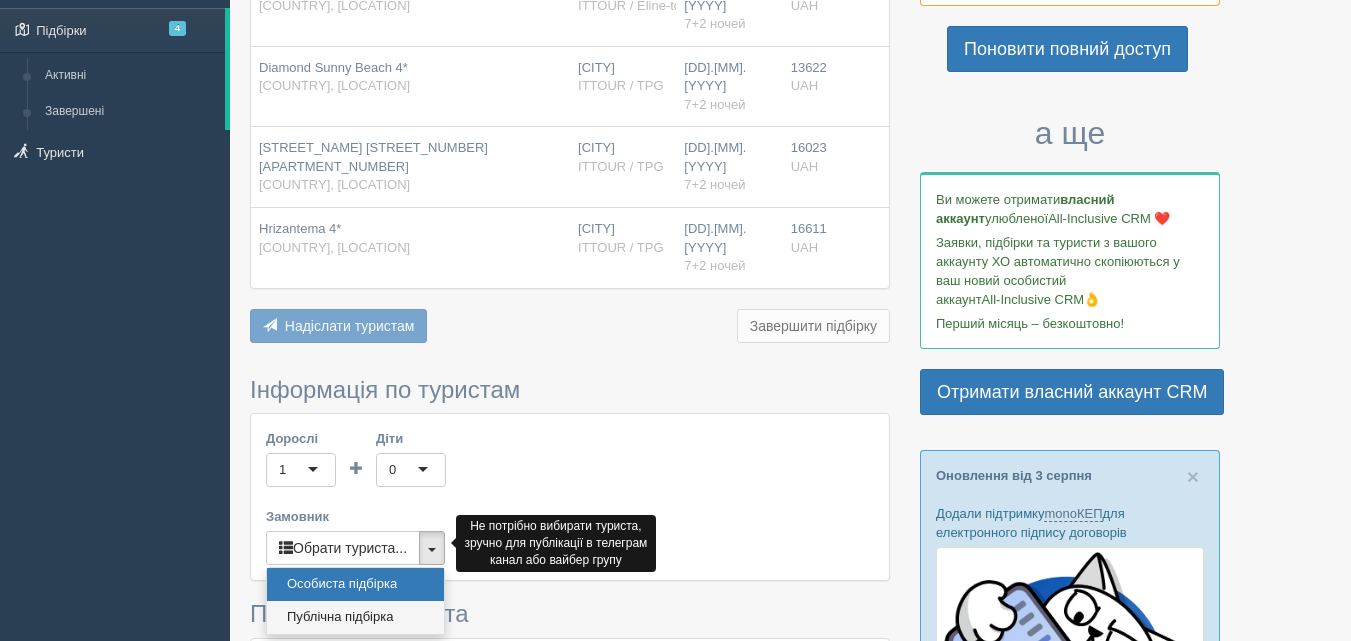 click on "Публічна підбірка" at bounding box center [355, 617] 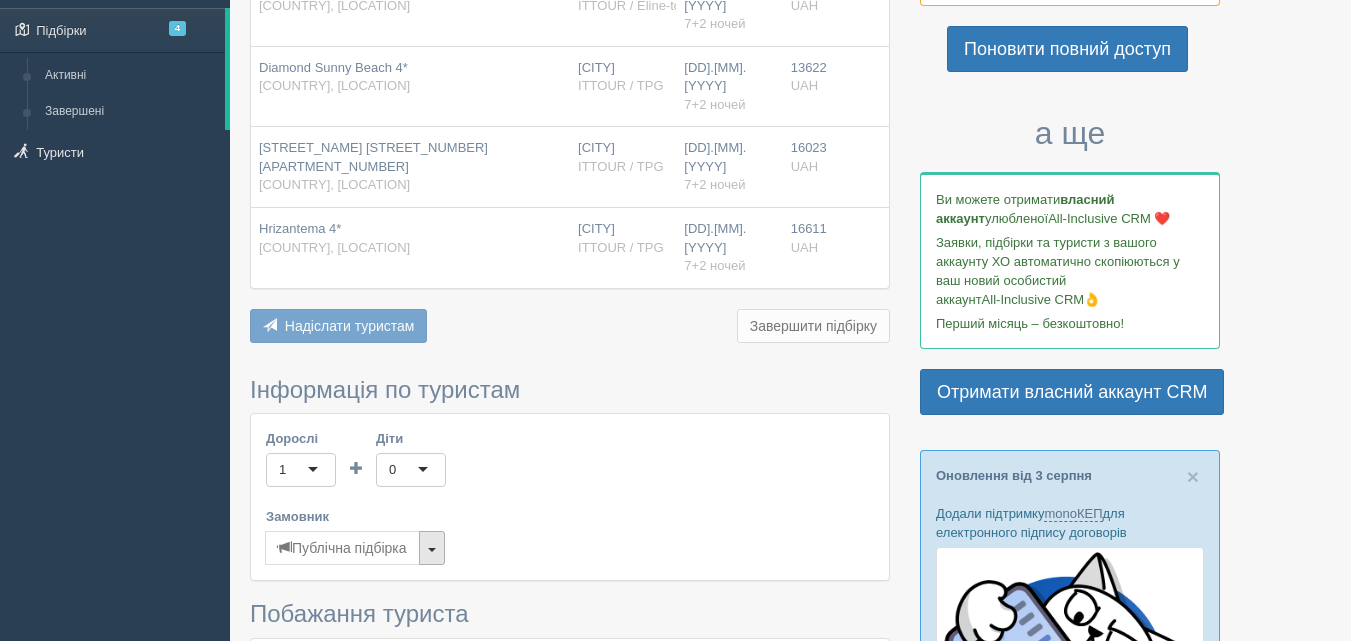 click at bounding box center [432, 548] 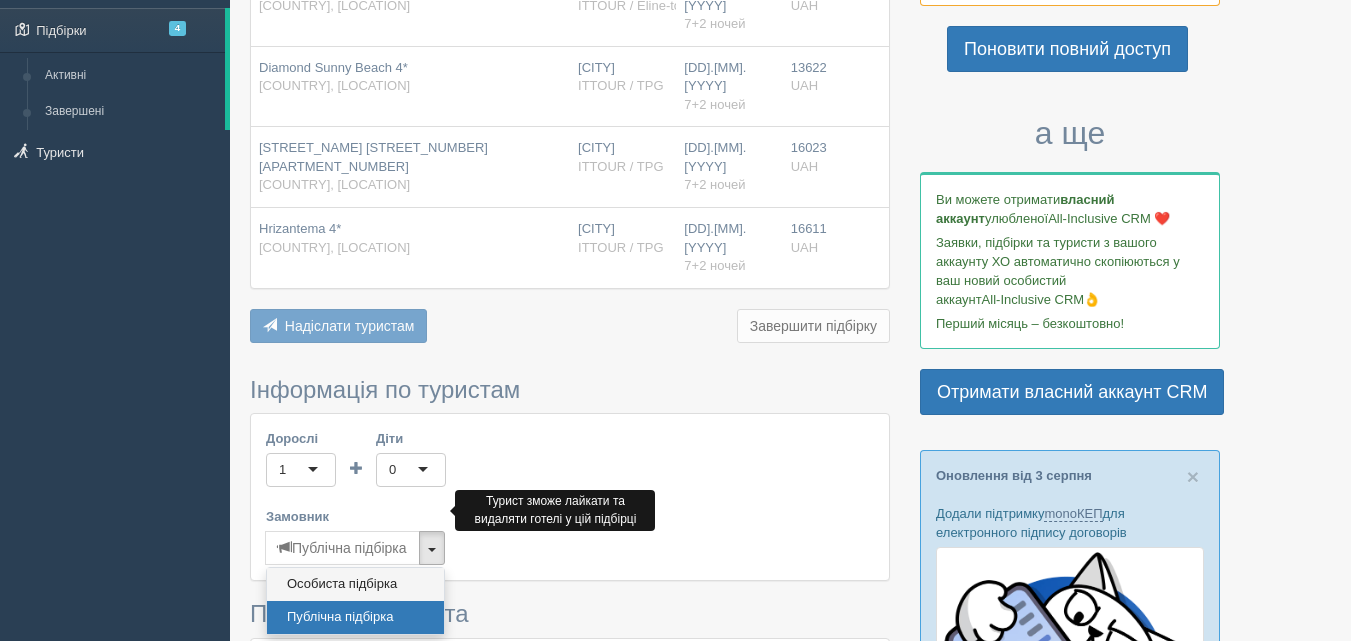 click on "Особиста підбірка" at bounding box center [355, 584] 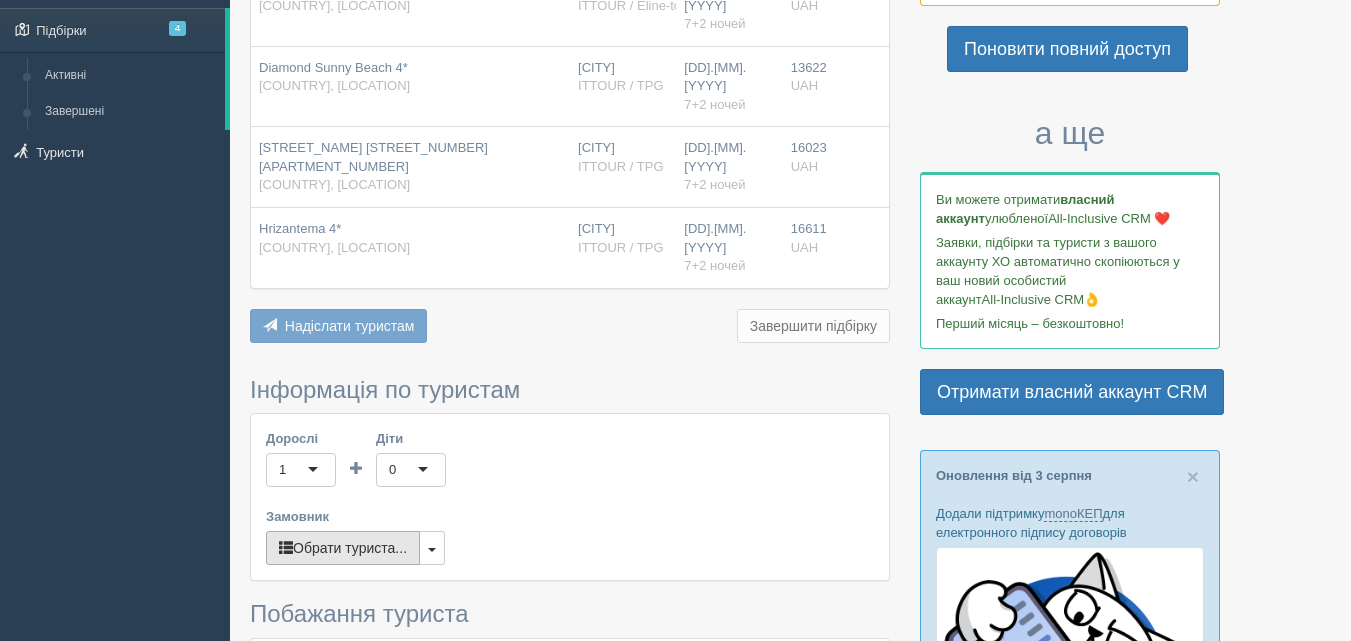 click on "Обрати туриста..." at bounding box center (343, 548) 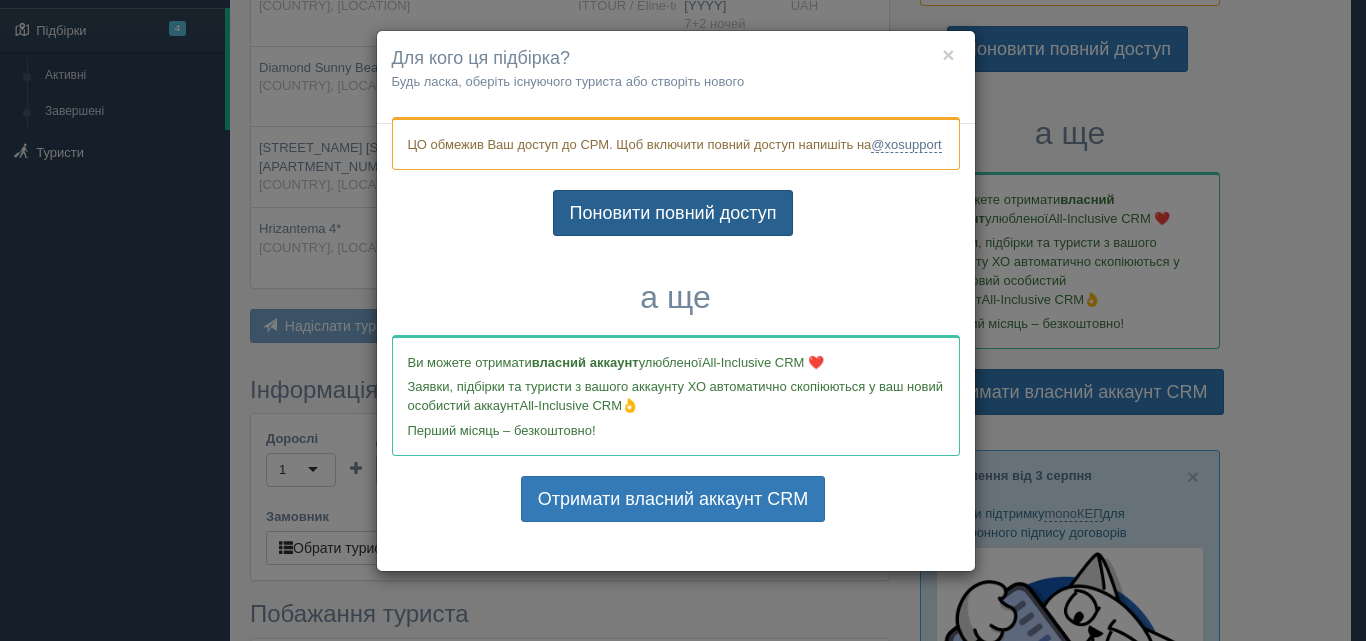 click on "Поновити повний доступ" at bounding box center (673, 213) 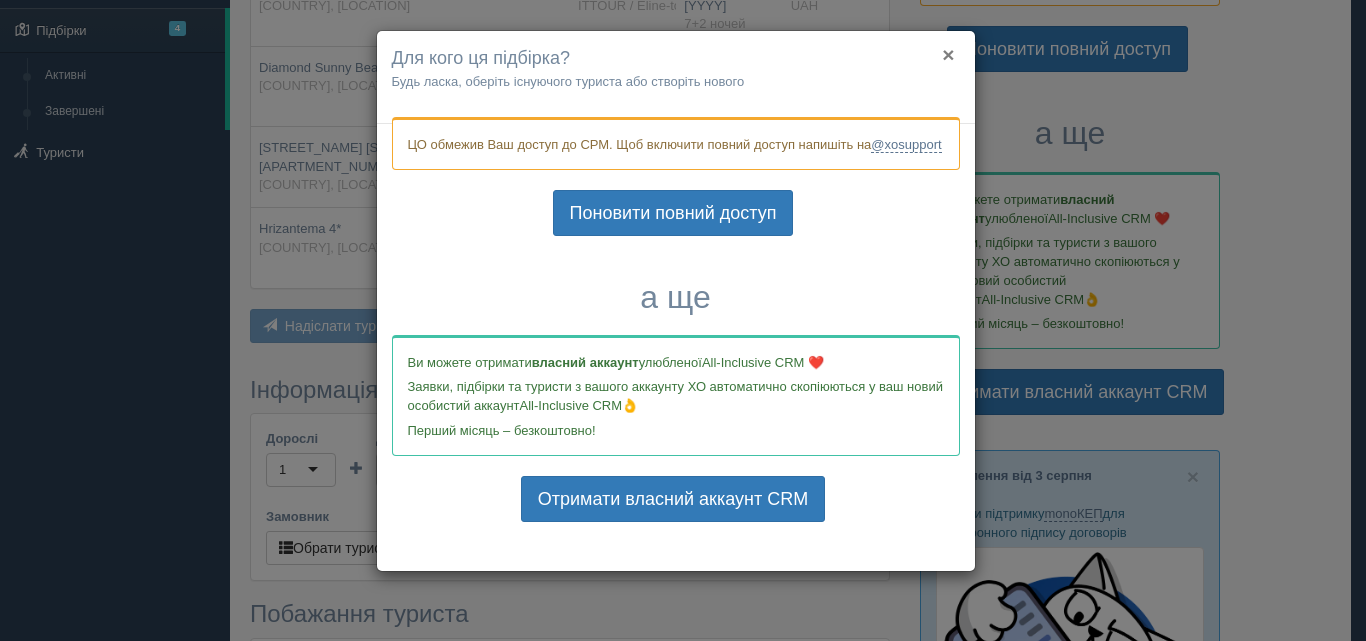 click on "×" at bounding box center (948, 54) 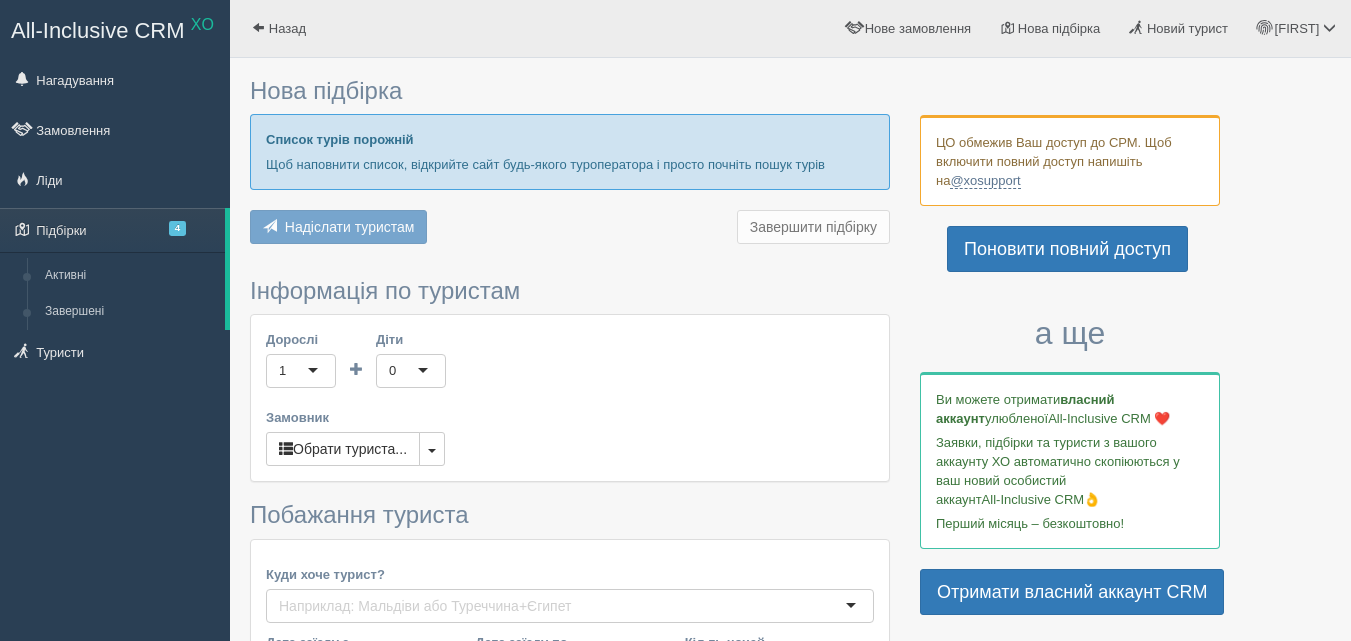 type on "7" 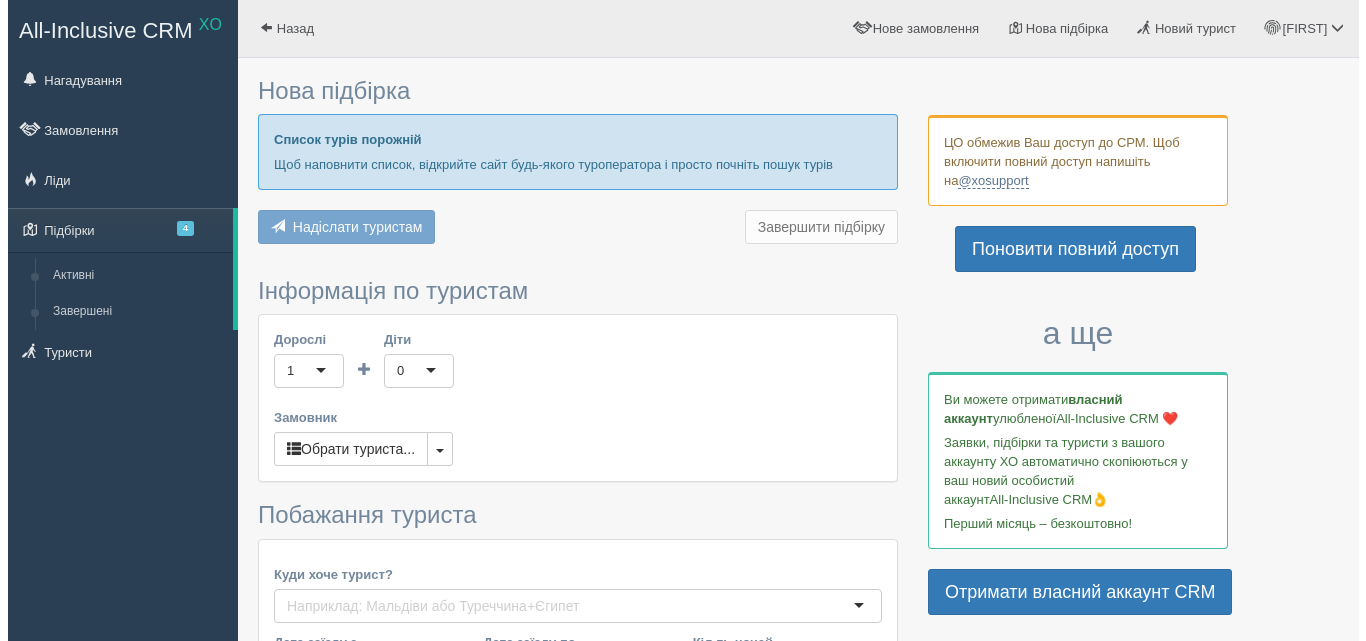 scroll, scrollTop: 200, scrollLeft: 0, axis: vertical 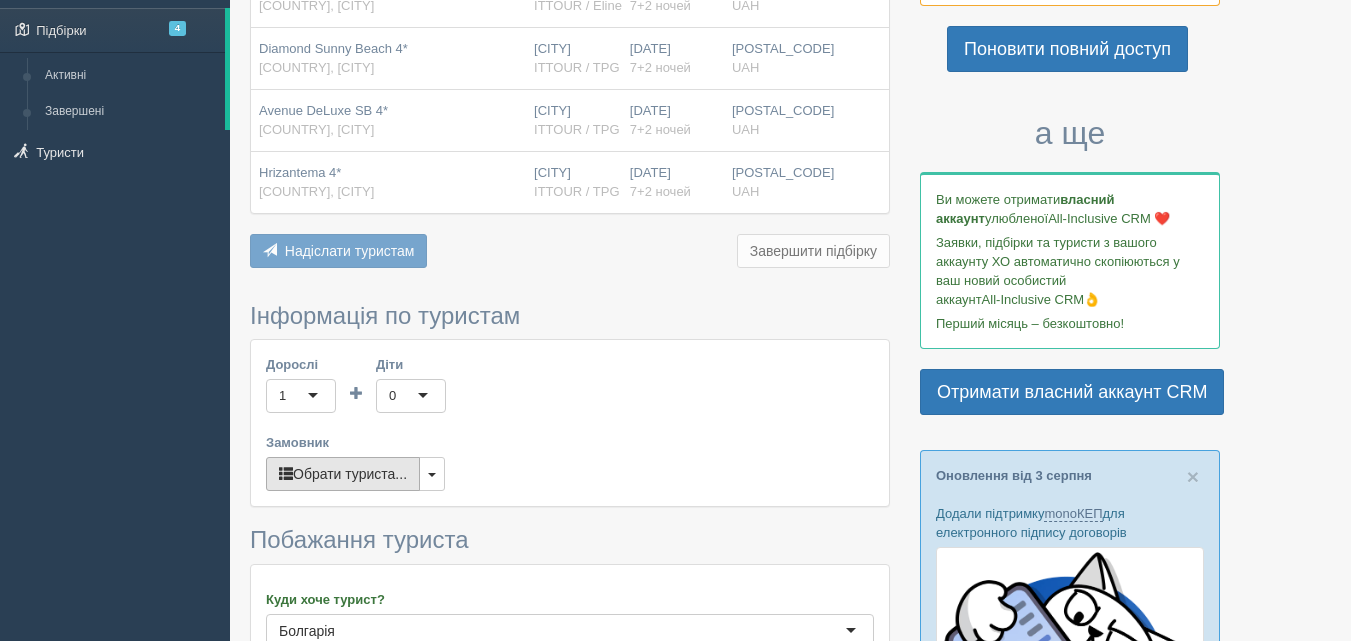 click on "Обрати туриста..." at bounding box center (343, 474) 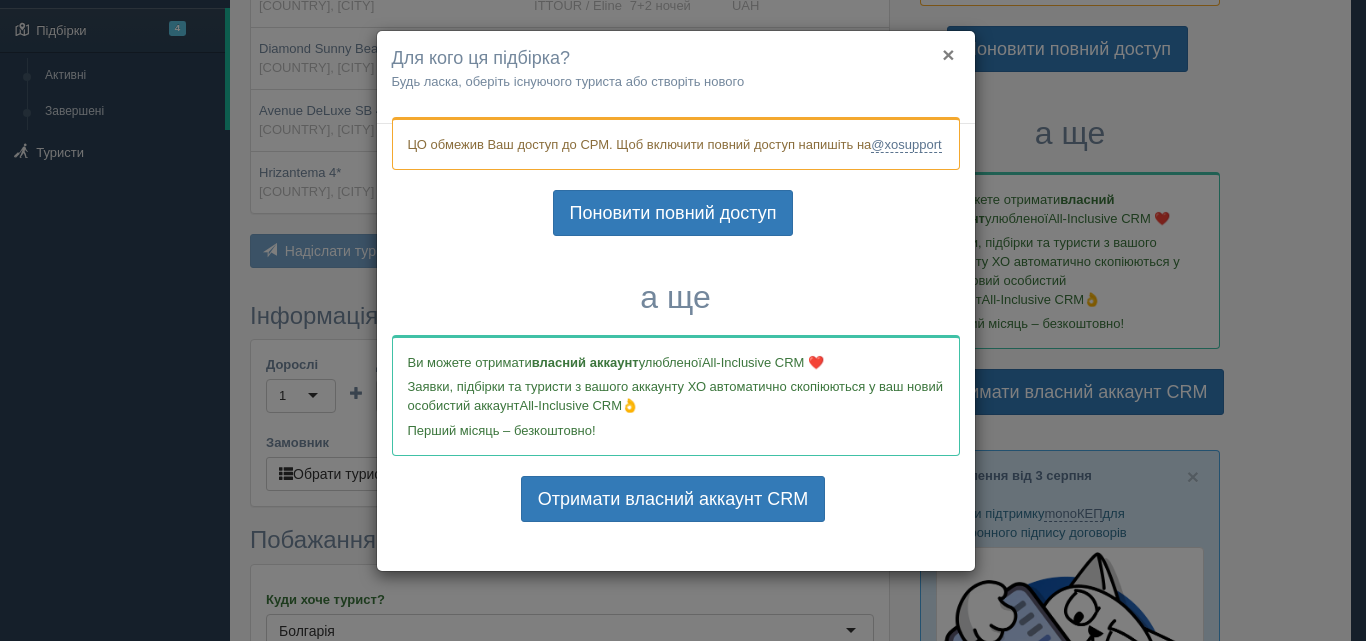 click on "×" at bounding box center [948, 54] 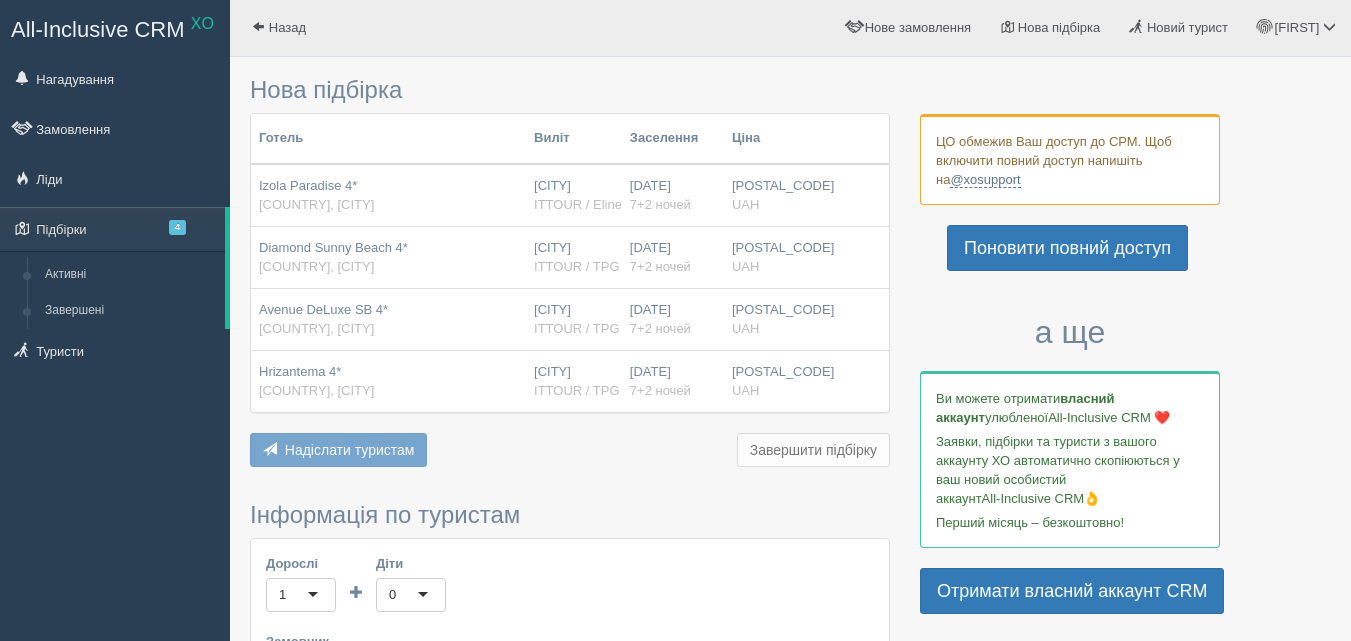 scroll, scrollTop: 0, scrollLeft: 0, axis: both 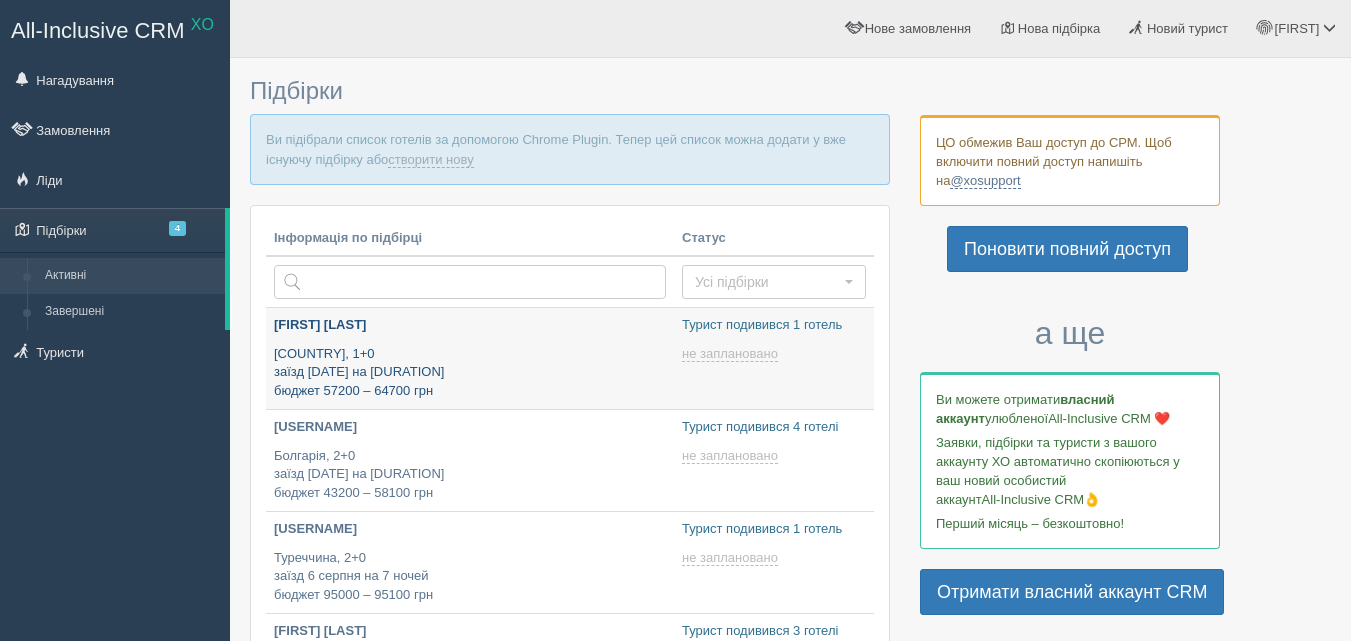 type on "2025-08-04 14:30" 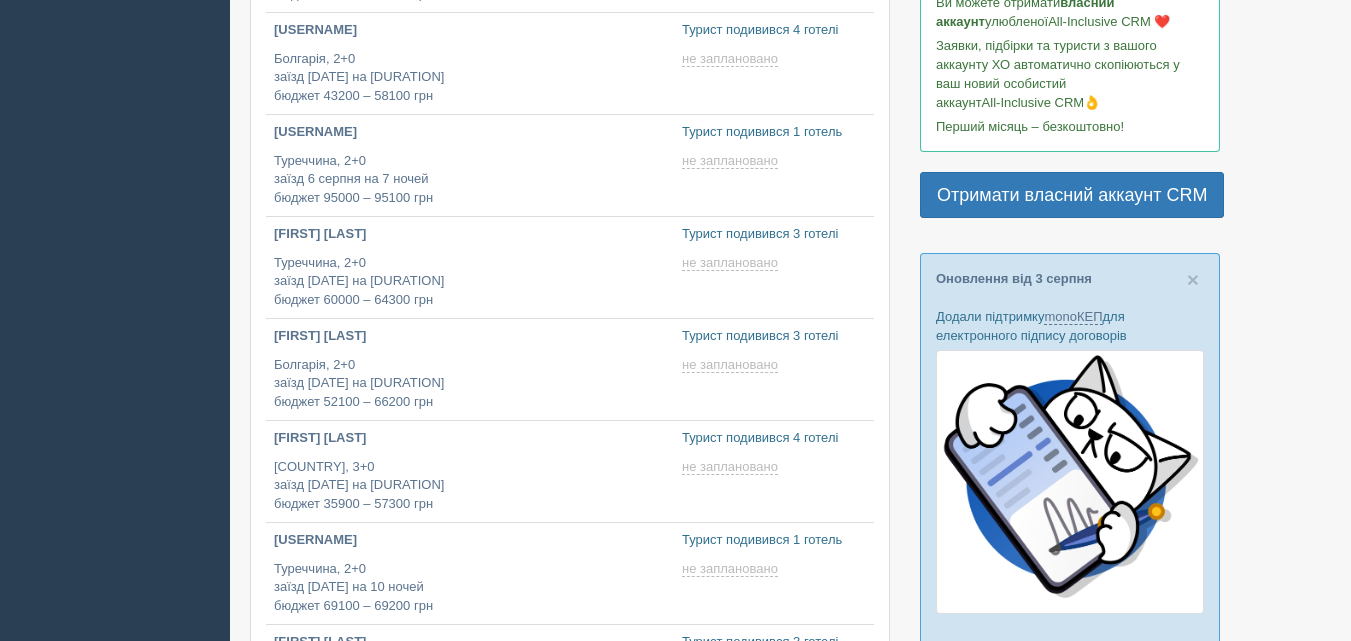 scroll, scrollTop: 0, scrollLeft: 0, axis: both 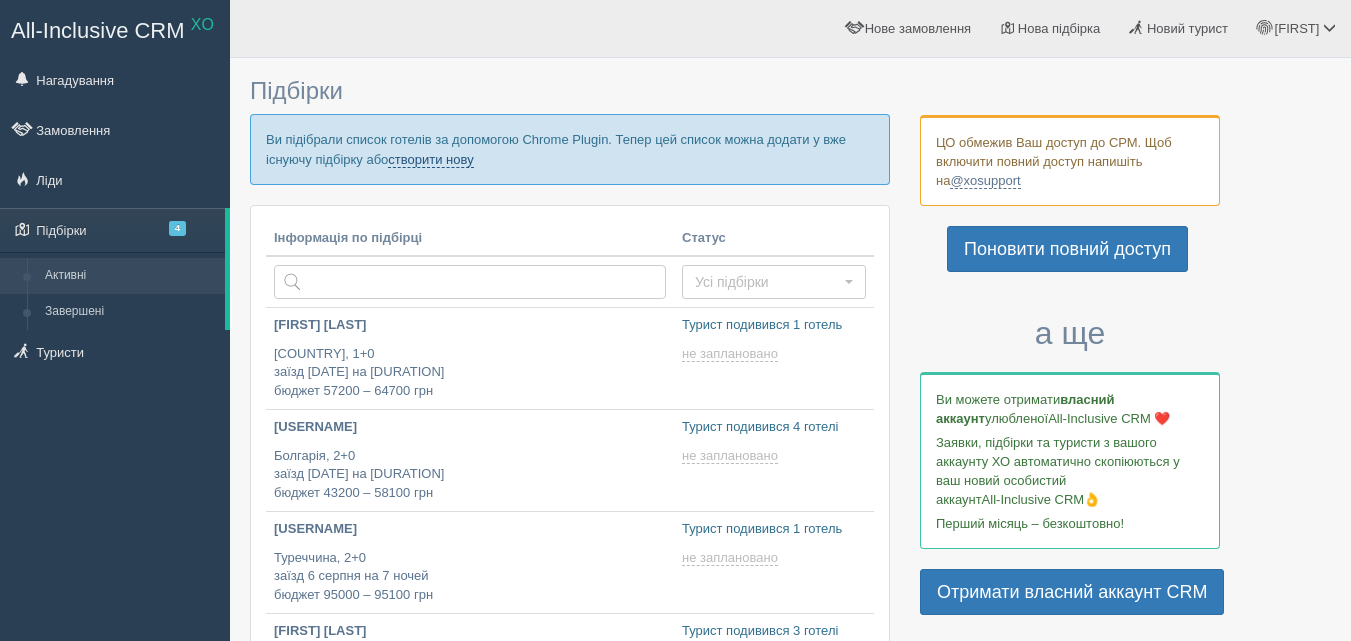 click on "створити нову" at bounding box center (430, 160) 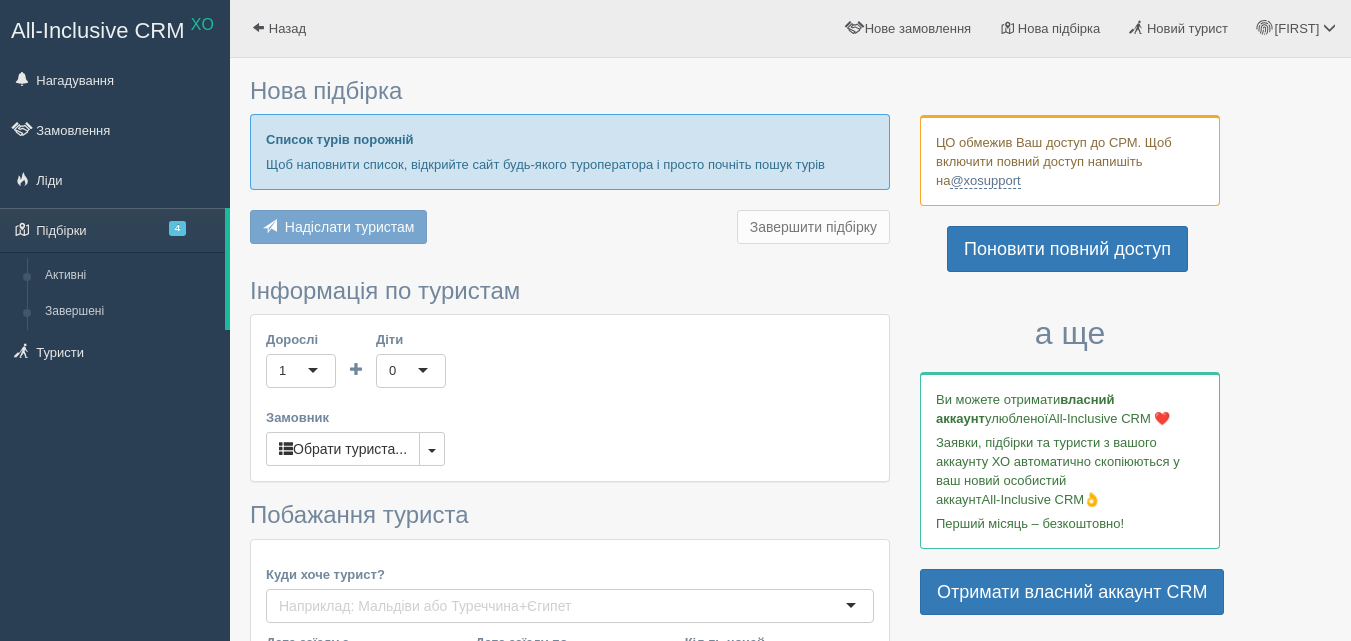 scroll, scrollTop: 0, scrollLeft: 0, axis: both 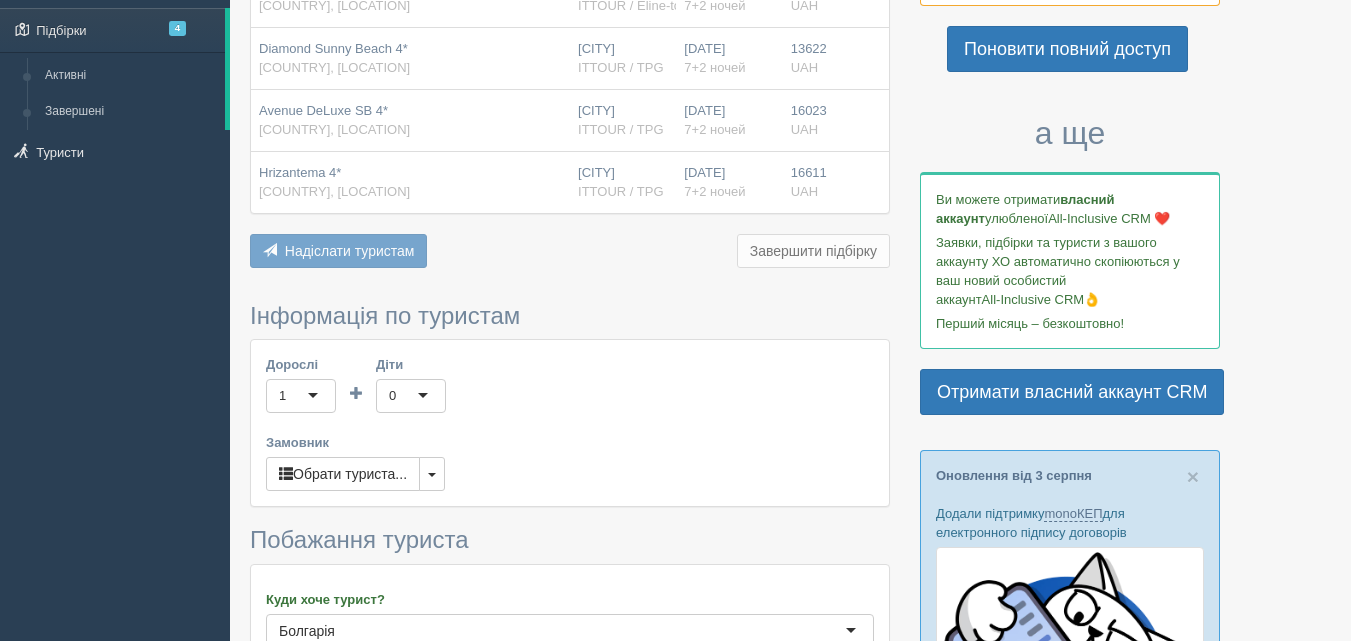 click on "Надіслати туристам" at bounding box center [350, 251] 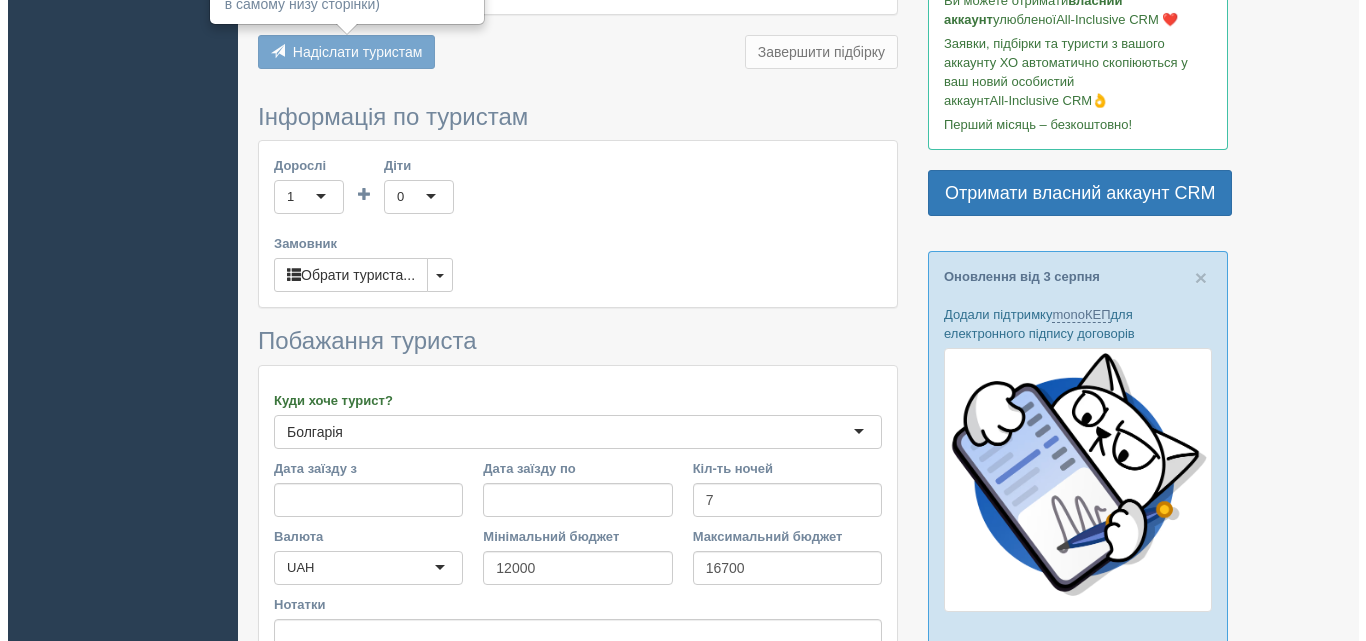 scroll, scrollTop: 400, scrollLeft: 0, axis: vertical 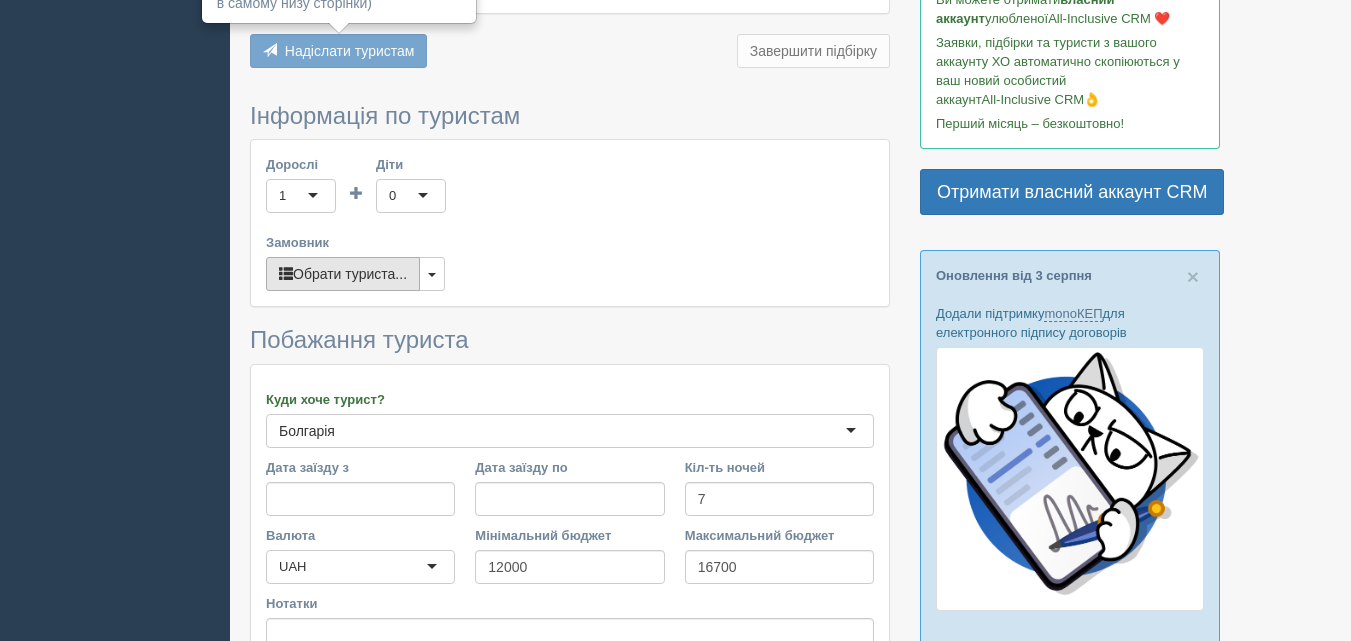 click on "Обрати туриста..." at bounding box center (343, 274) 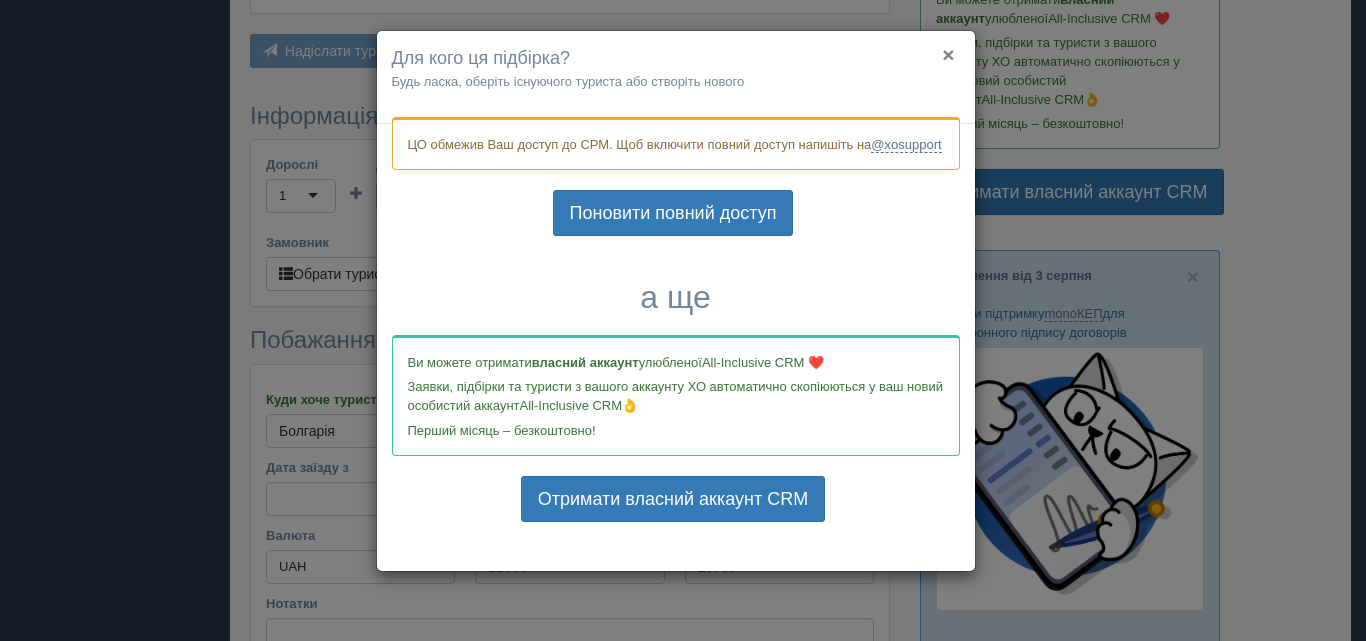 click on "×" at bounding box center [948, 54] 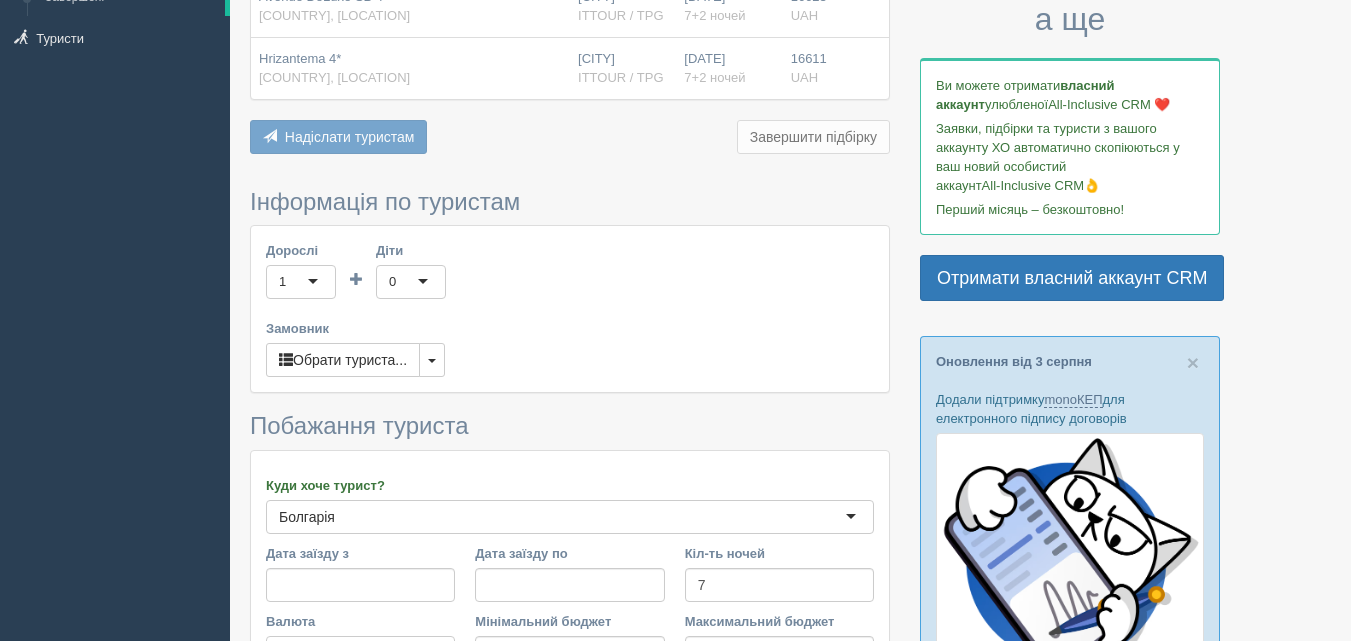 scroll, scrollTop: 0, scrollLeft: 0, axis: both 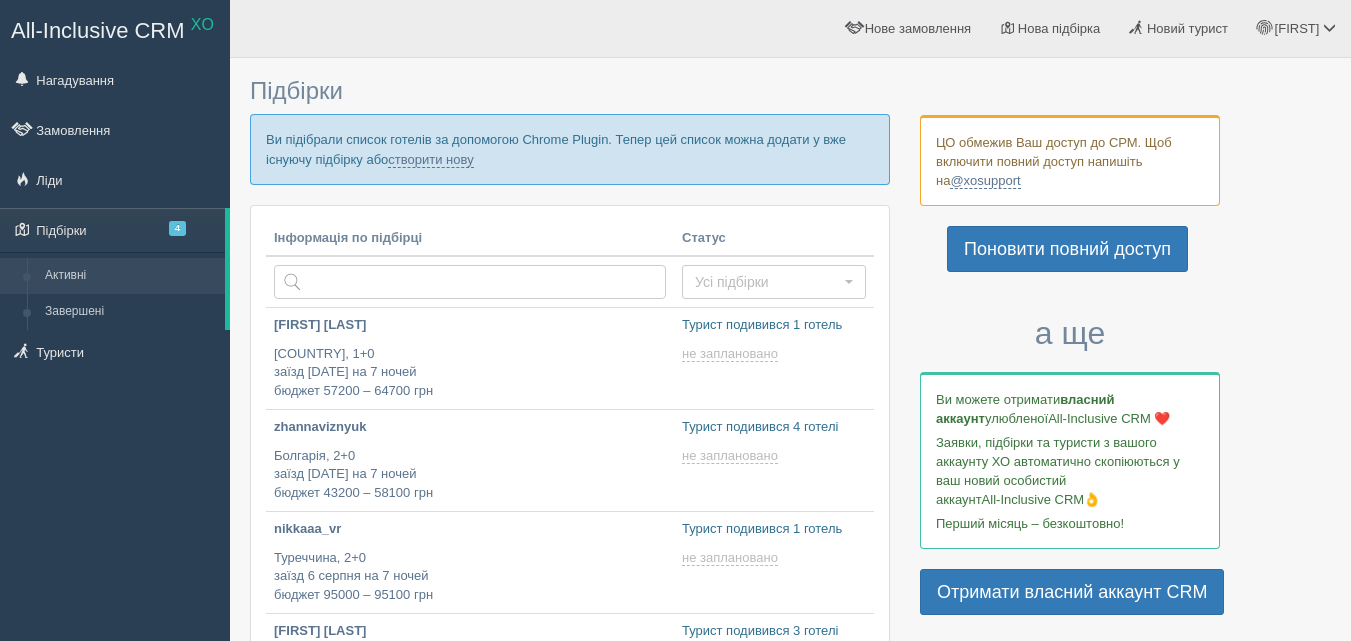 type on "2025-08-04 12:05" 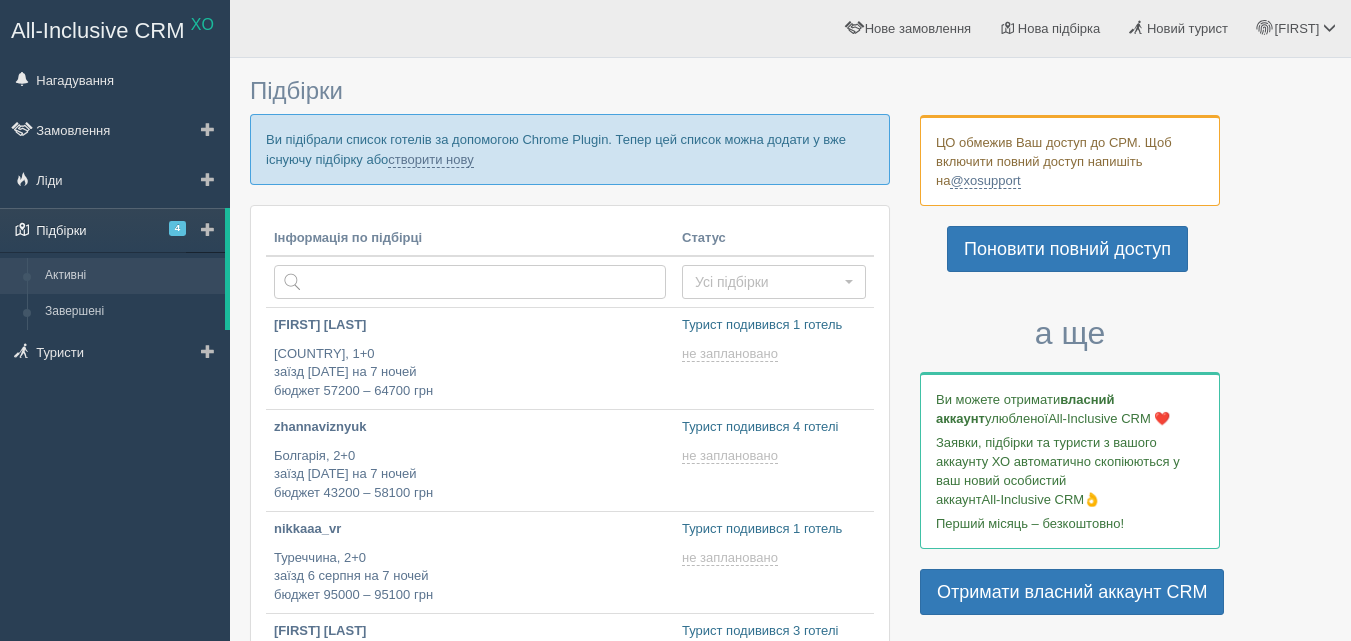 click on "Підбірки 4" at bounding box center [112, 230] 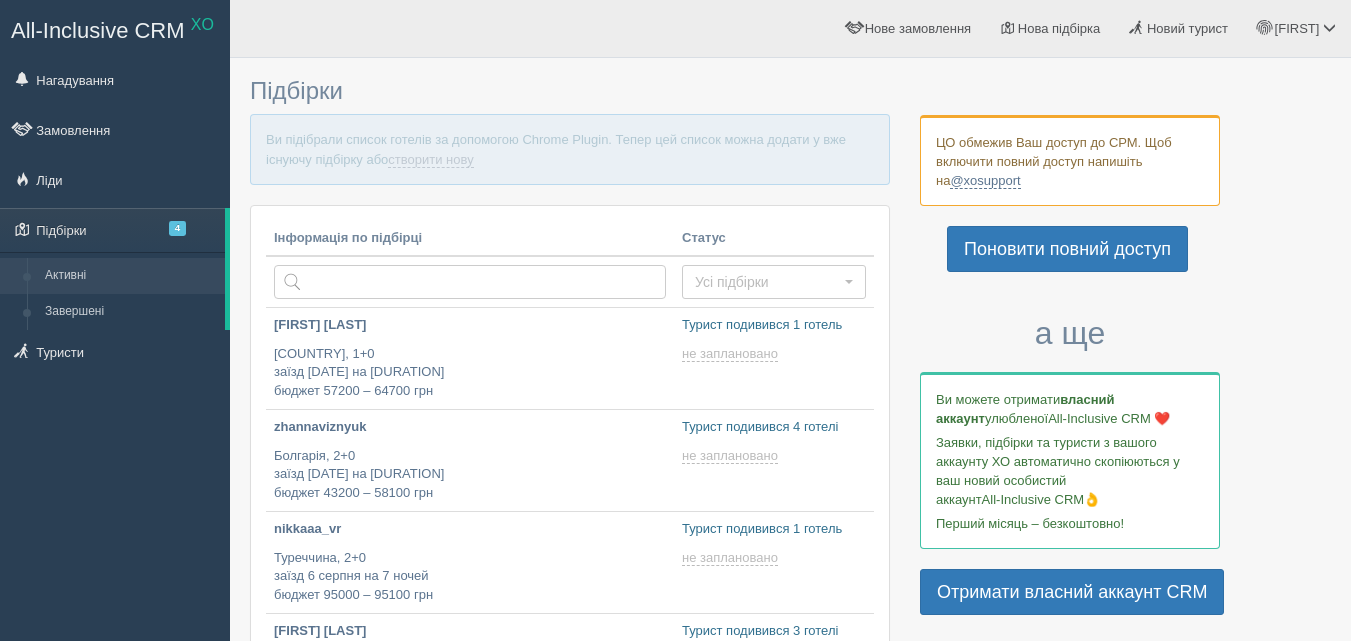 scroll, scrollTop: 0, scrollLeft: 0, axis: both 